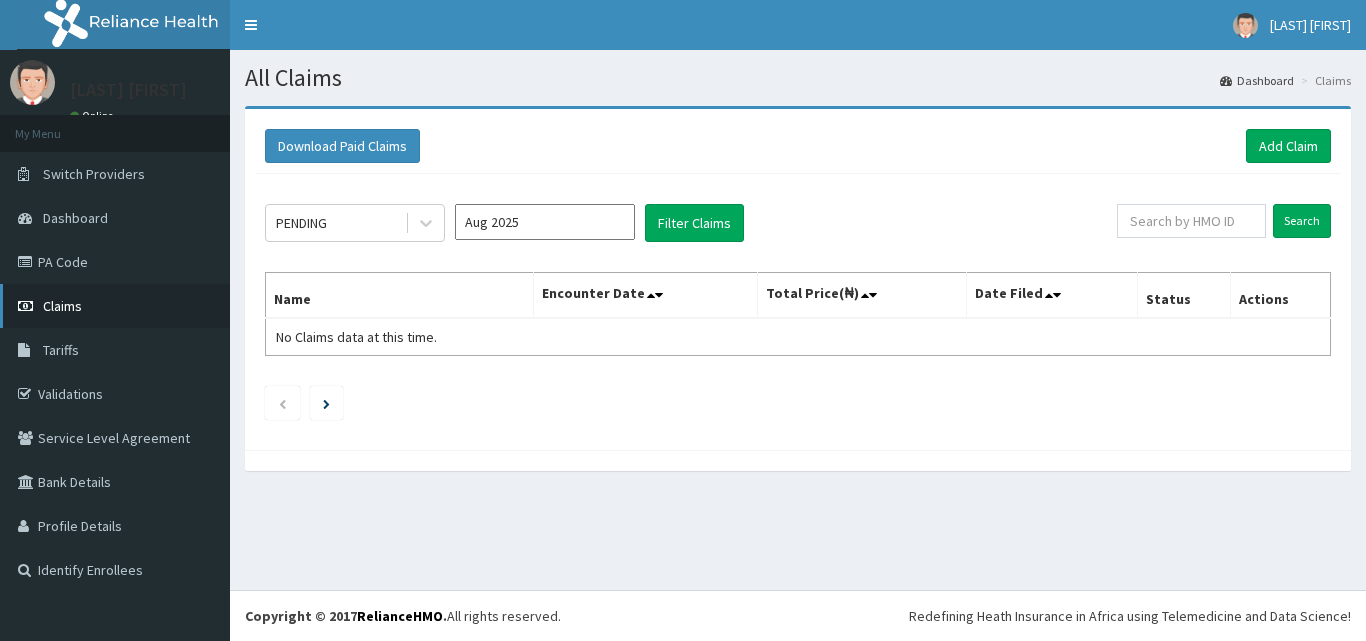 scroll, scrollTop: 0, scrollLeft: 0, axis: both 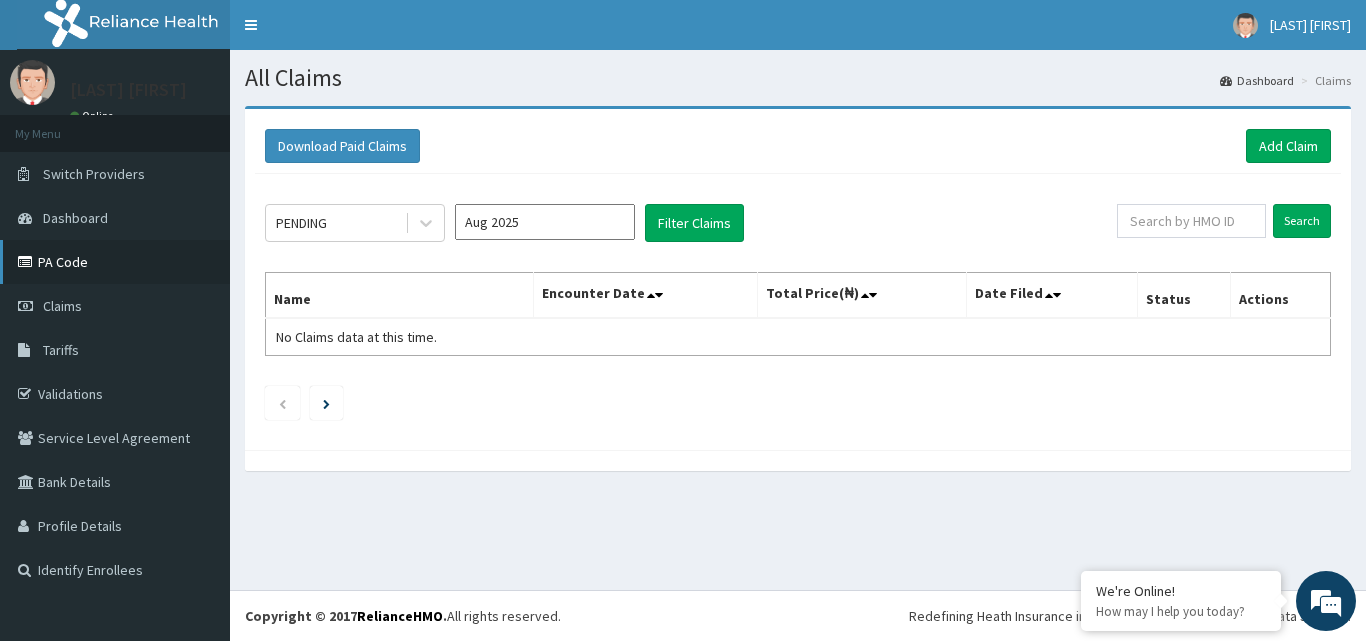 click on "PA Code" at bounding box center [115, 262] 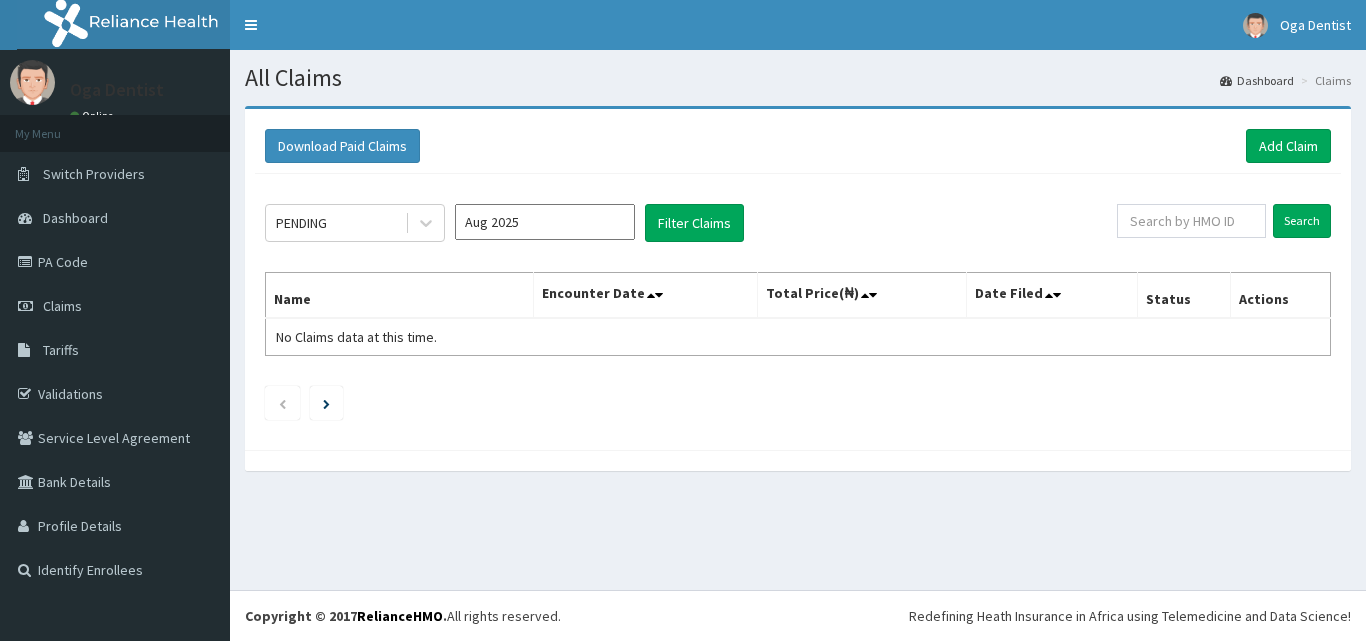 scroll, scrollTop: 0, scrollLeft: 0, axis: both 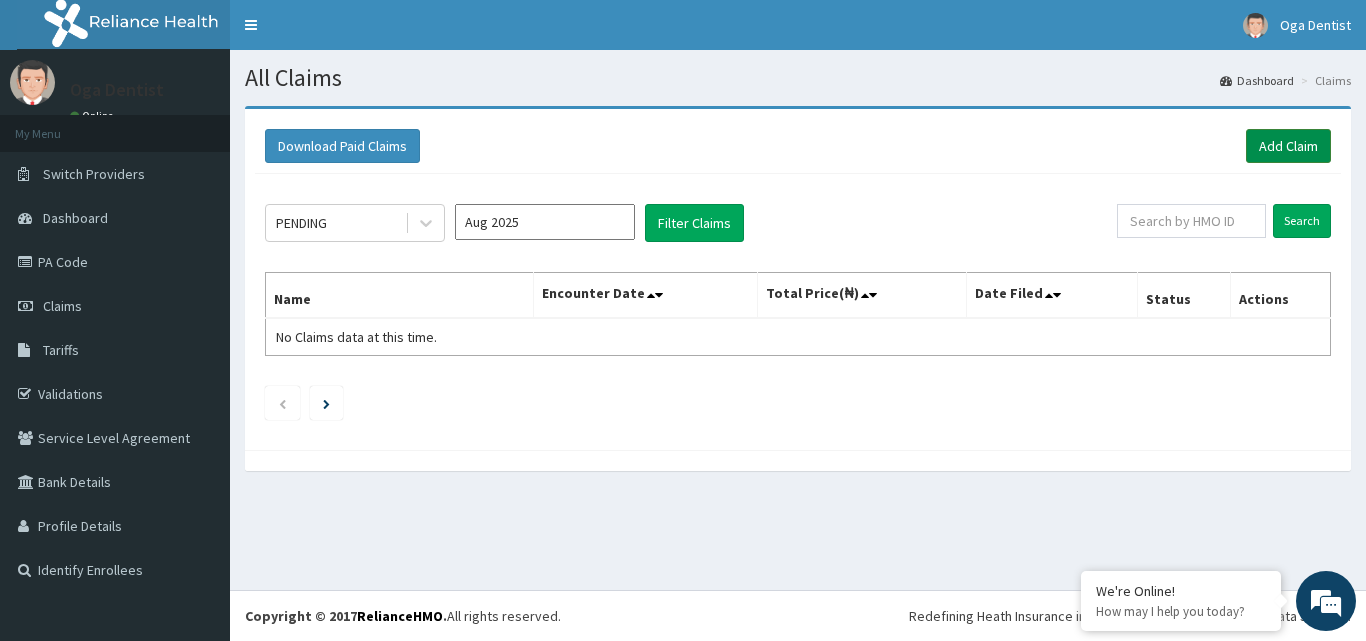 click on "Add Claim" at bounding box center (1288, 146) 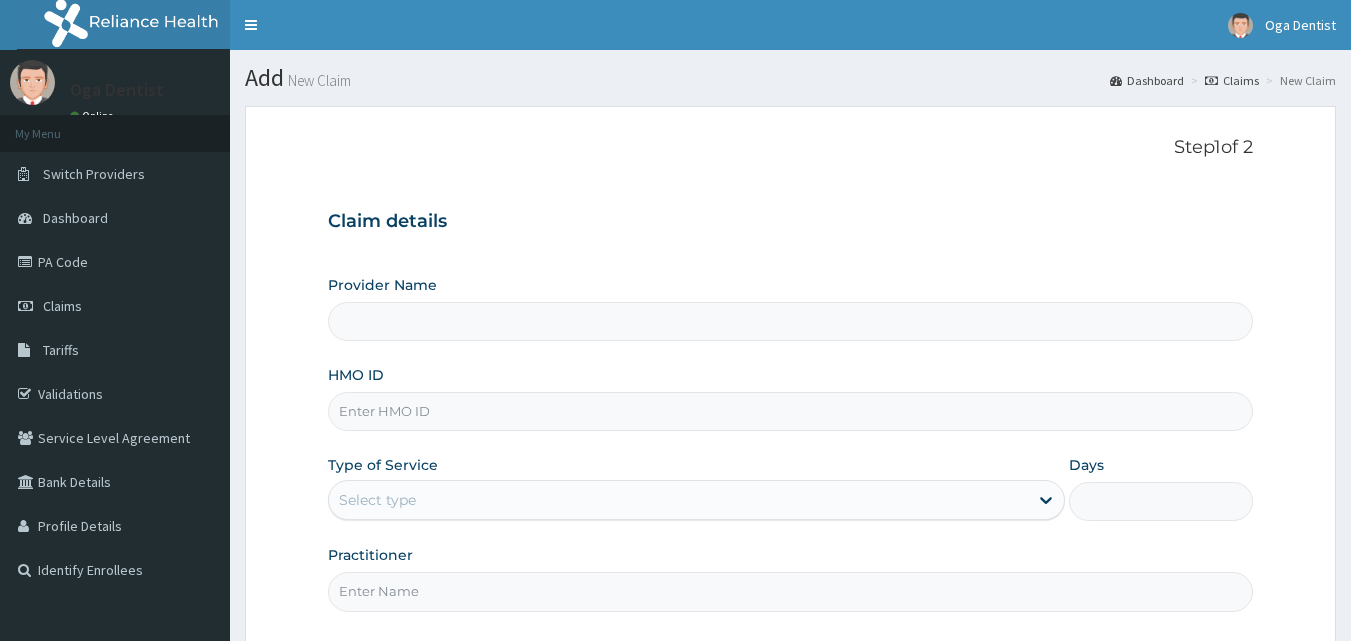 scroll, scrollTop: 0, scrollLeft: 0, axis: both 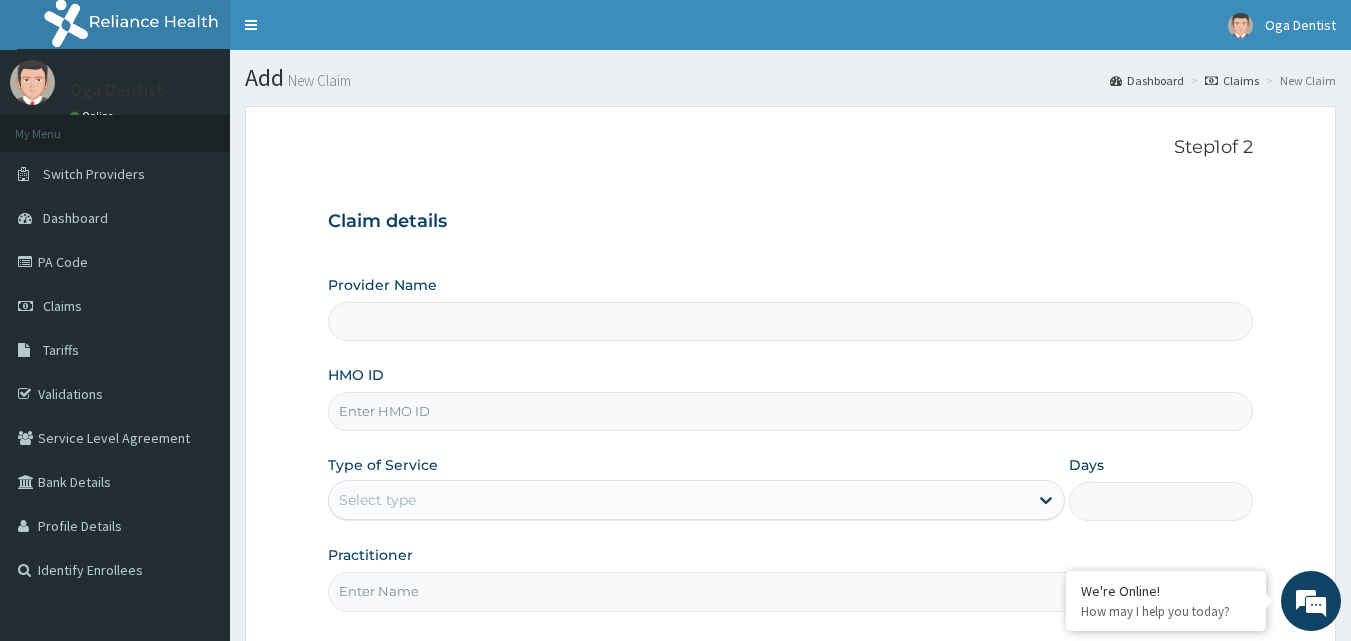 click on "Provider Name" at bounding box center (791, 321) 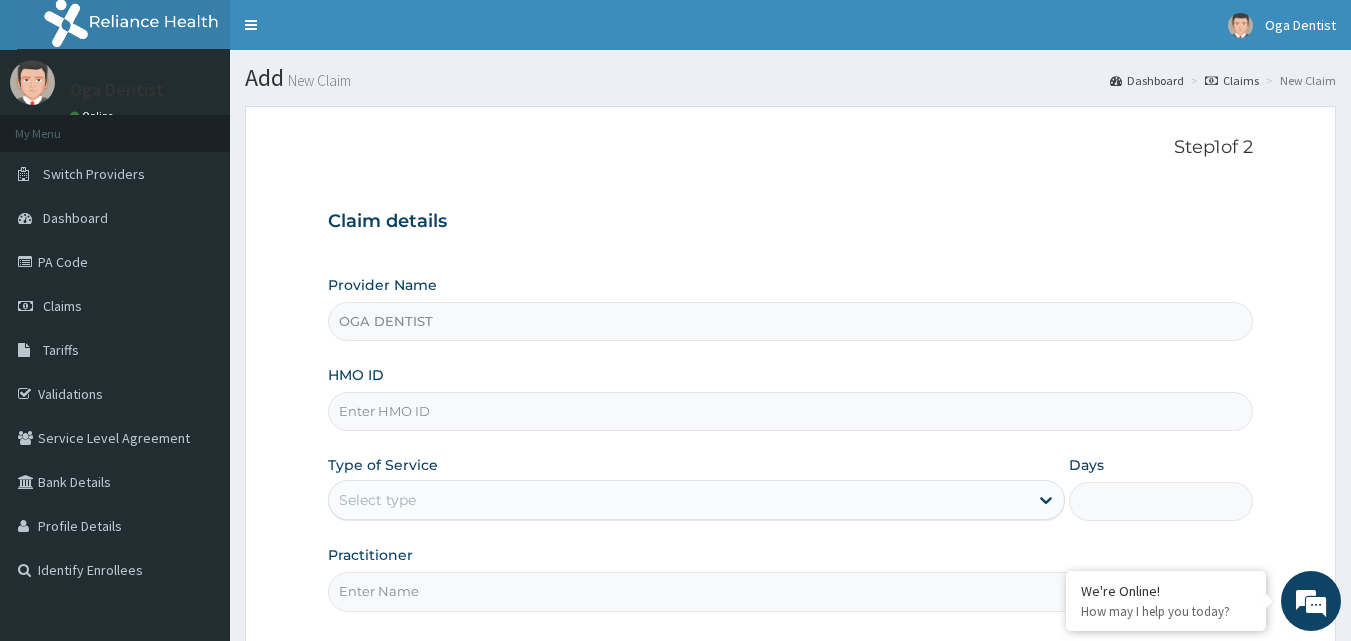 click on "OGA DENTIST" at bounding box center [791, 321] 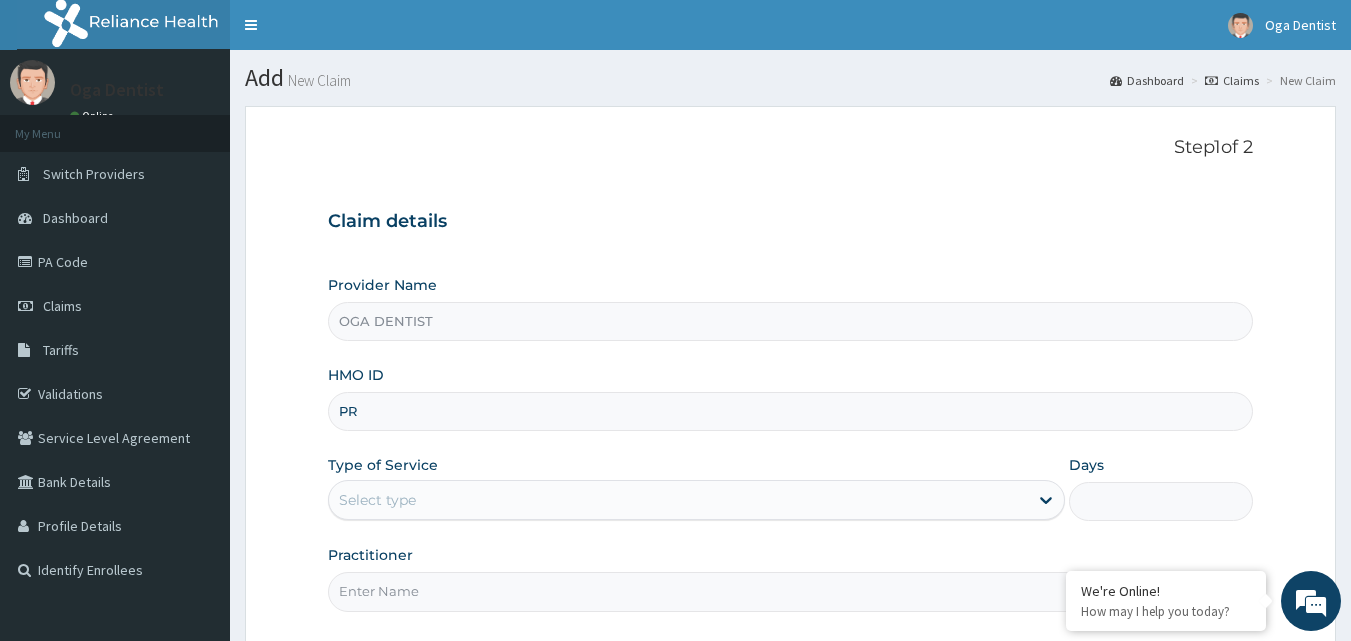 scroll, scrollTop: 0, scrollLeft: 0, axis: both 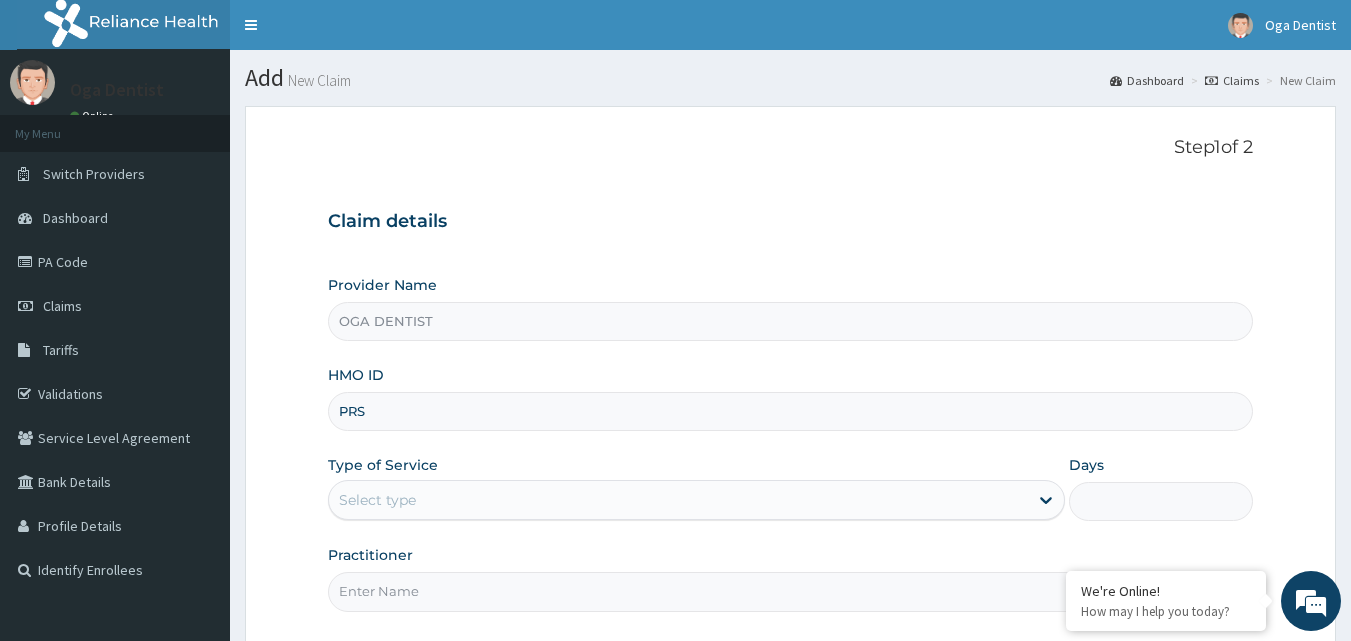 type on "PRS/10001/A" 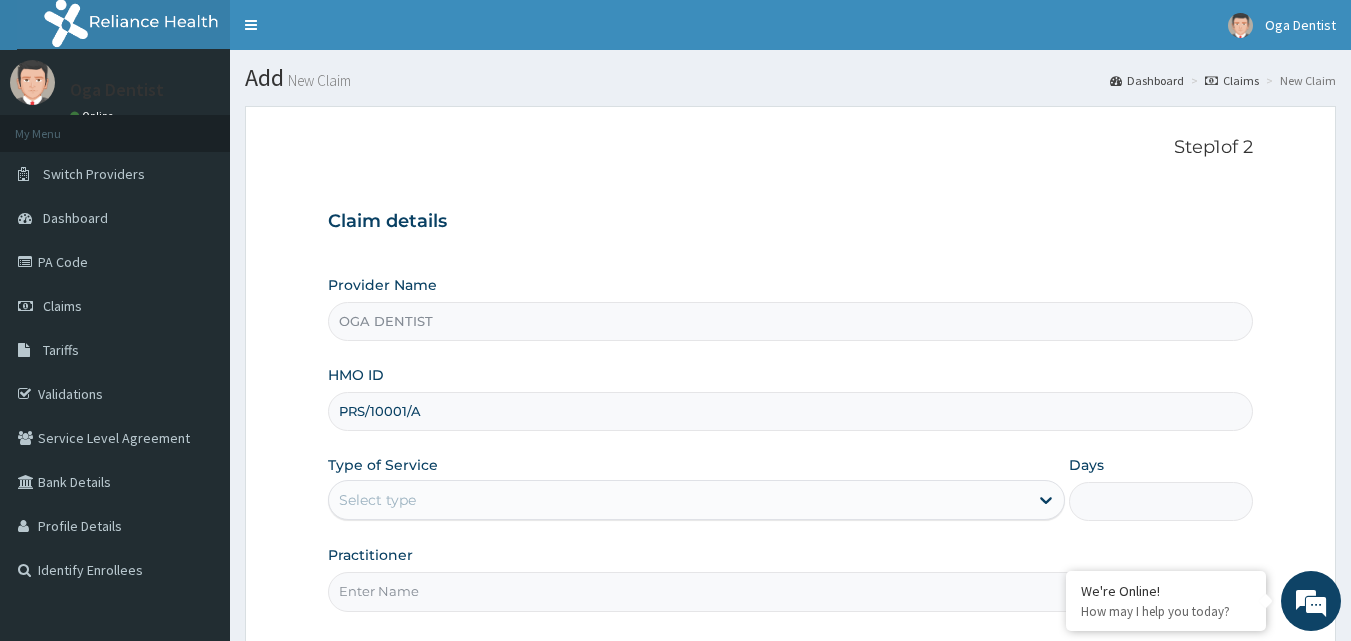 click on "Select type" at bounding box center [678, 500] 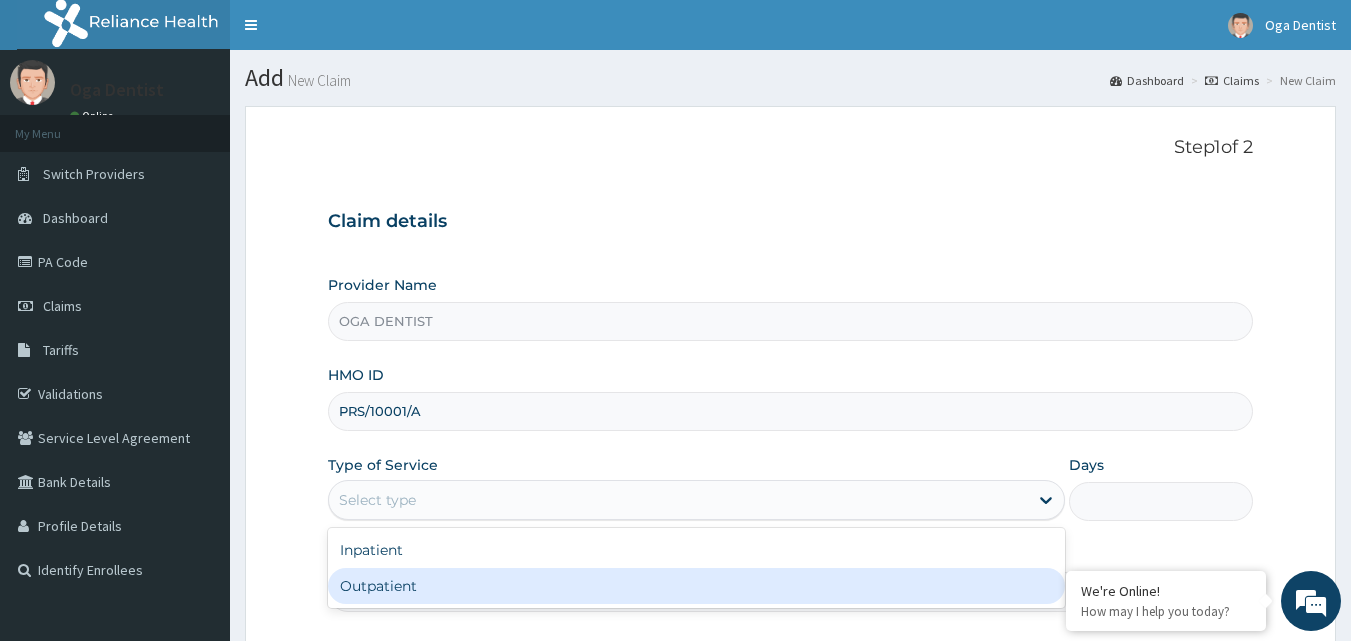 click on "Outpatient" at bounding box center [696, 586] 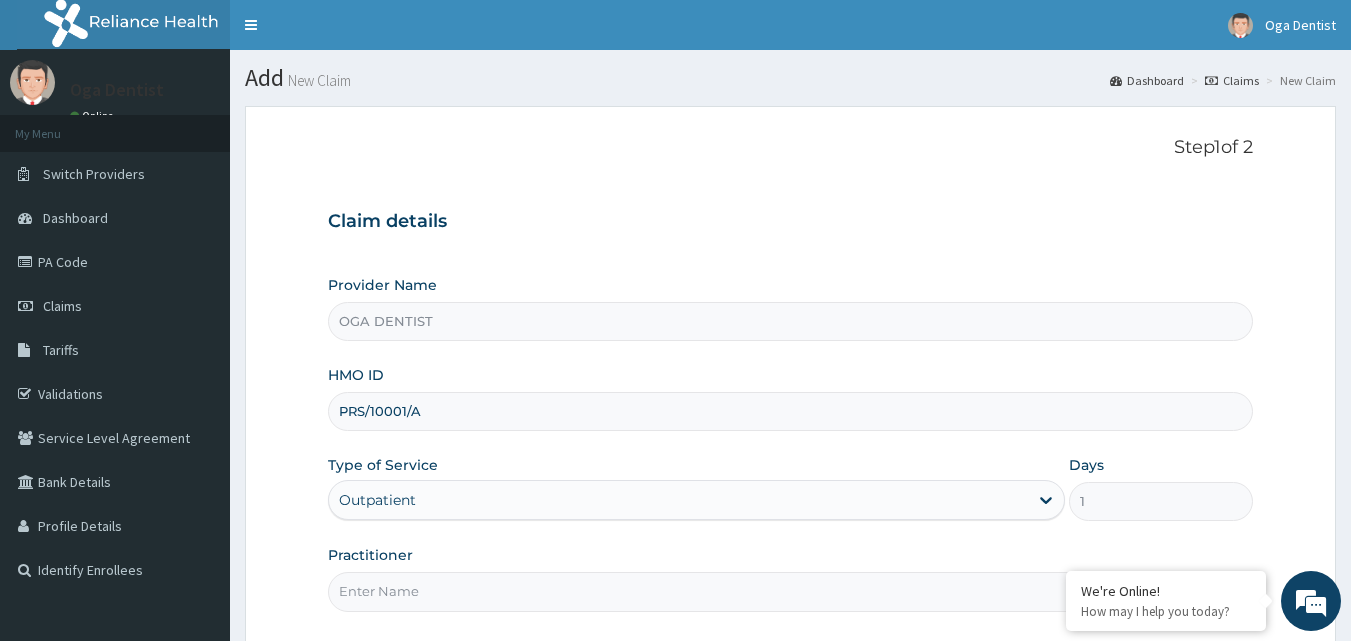 scroll, scrollTop: 187, scrollLeft: 0, axis: vertical 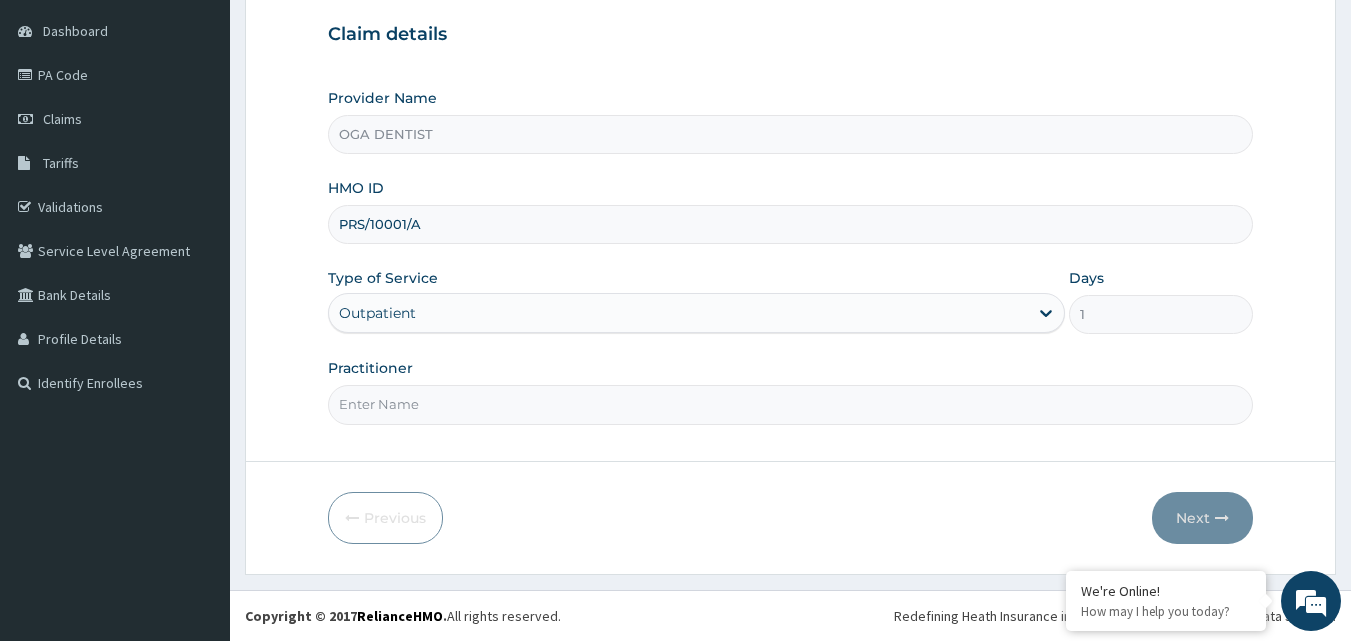 click on "Practitioner" at bounding box center (791, 404) 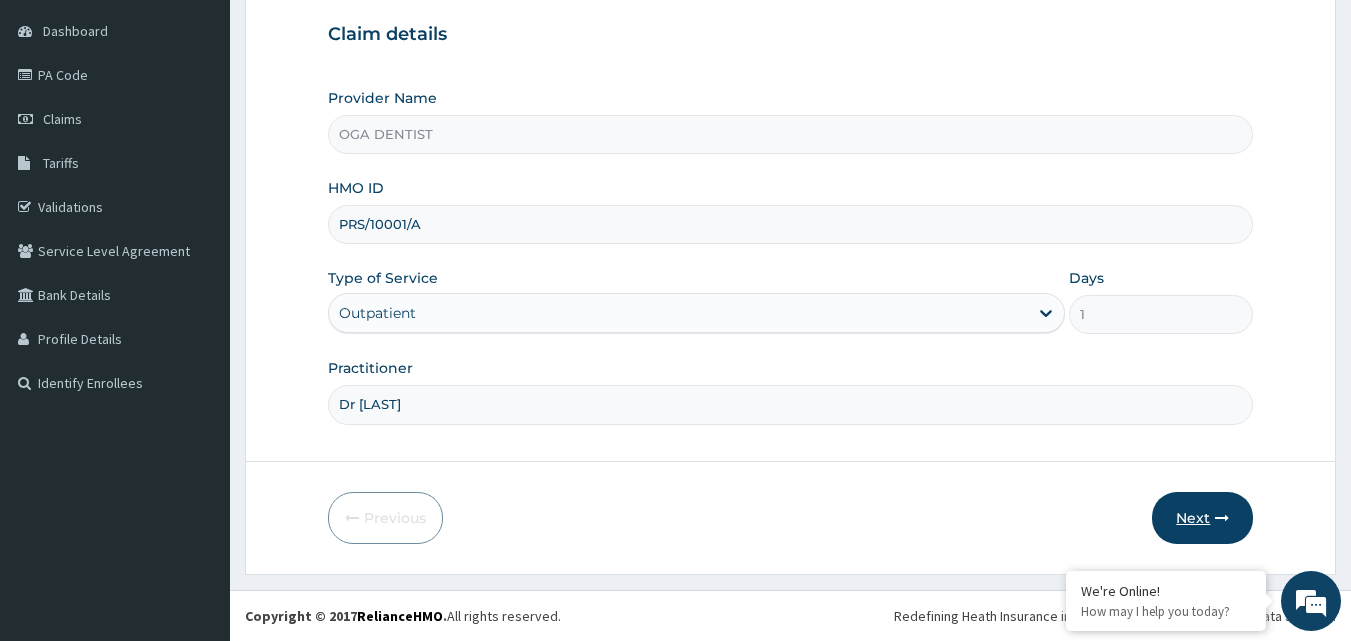 type on "Dr pelumi" 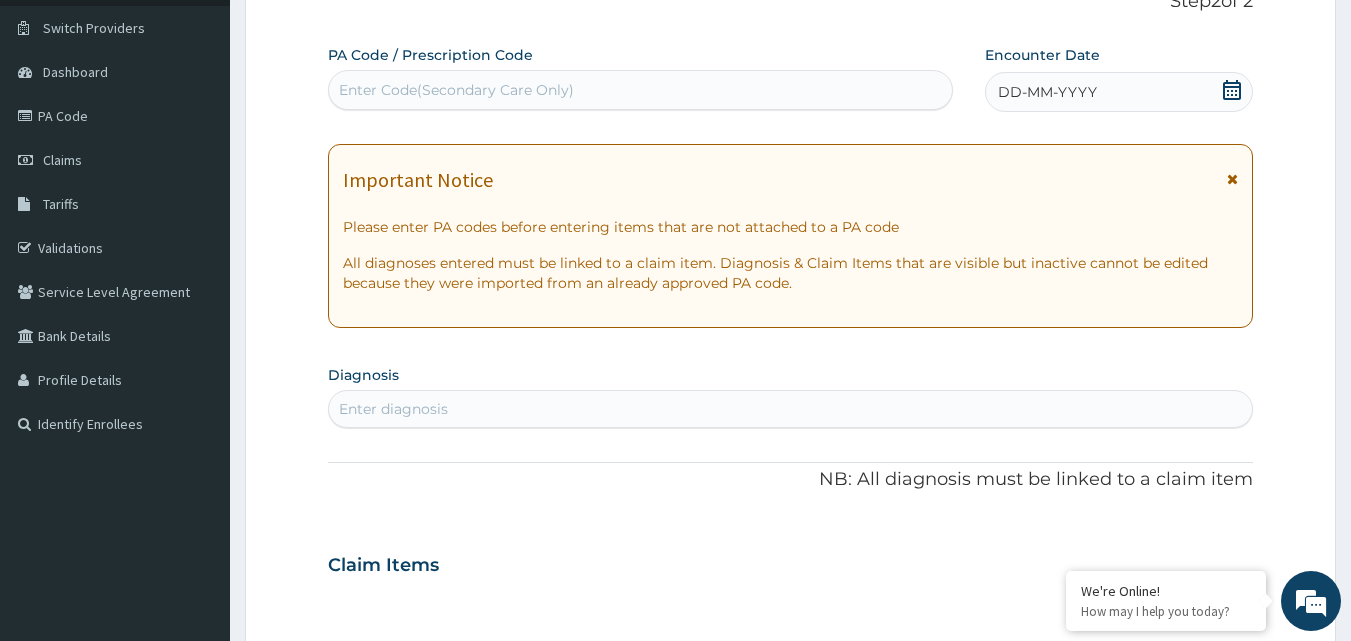 scroll, scrollTop: 85, scrollLeft: 0, axis: vertical 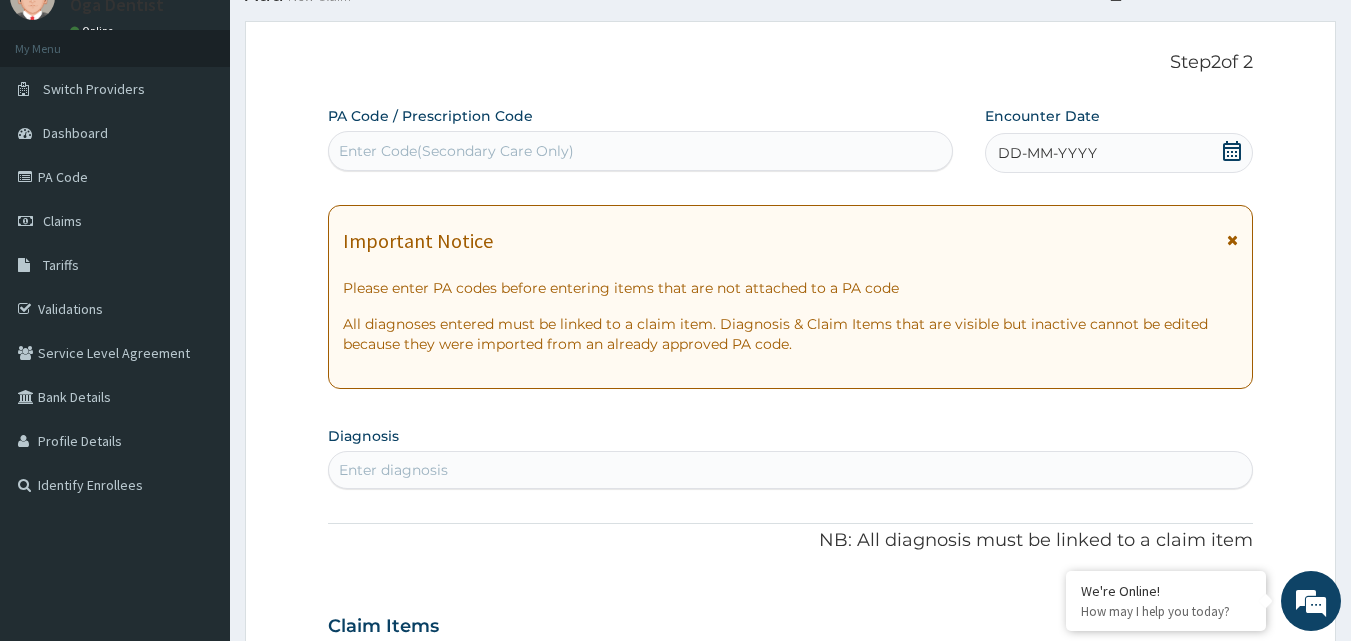 click on "Enter Code(Secondary Care Only)" at bounding box center (641, 151) 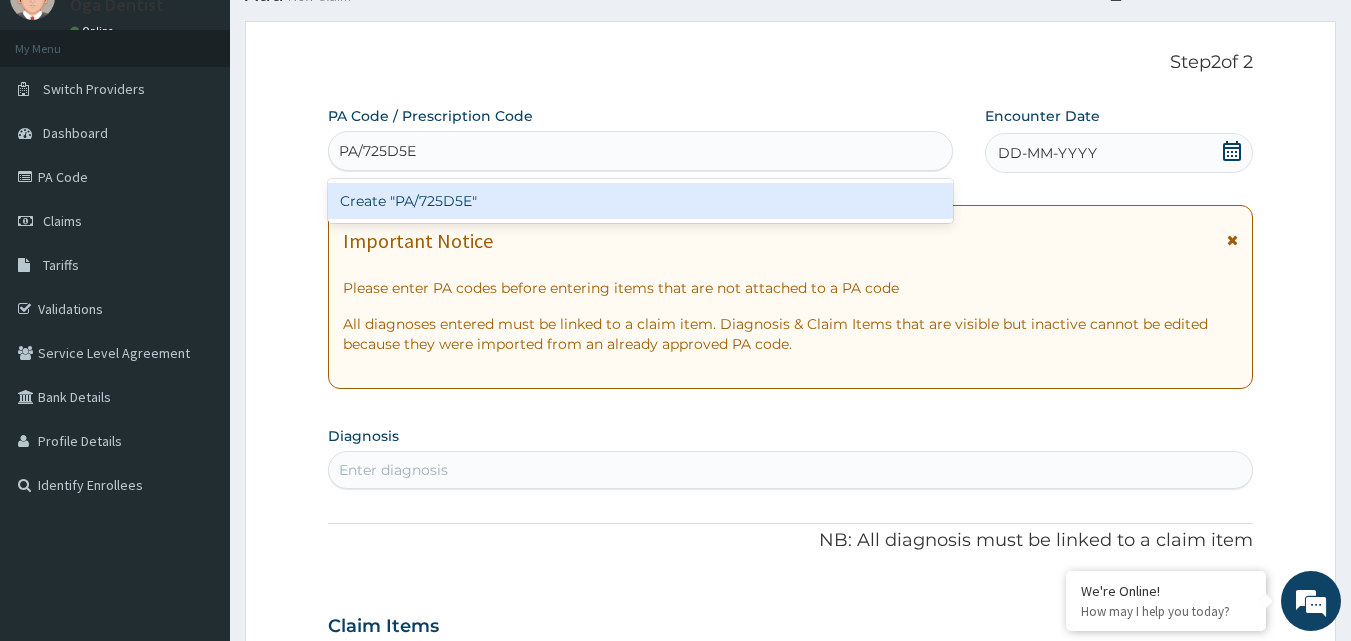 click on "Create "PA/725D5E"" at bounding box center (641, 201) 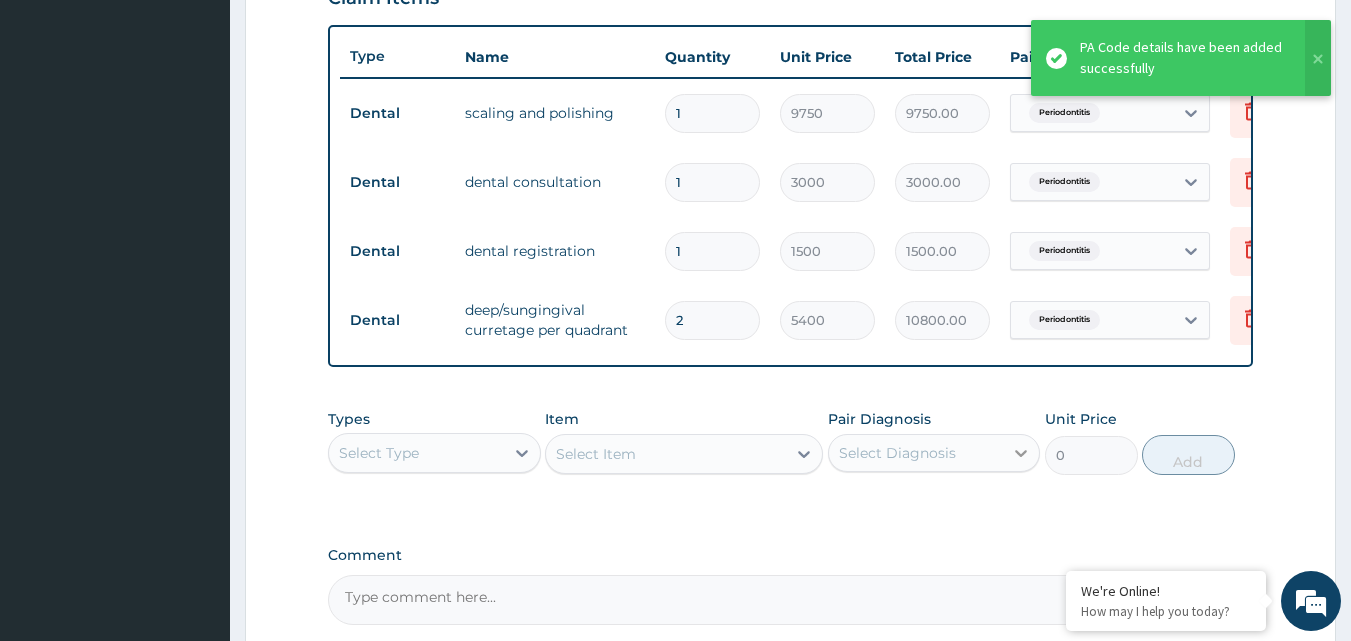 scroll, scrollTop: 928, scrollLeft: 0, axis: vertical 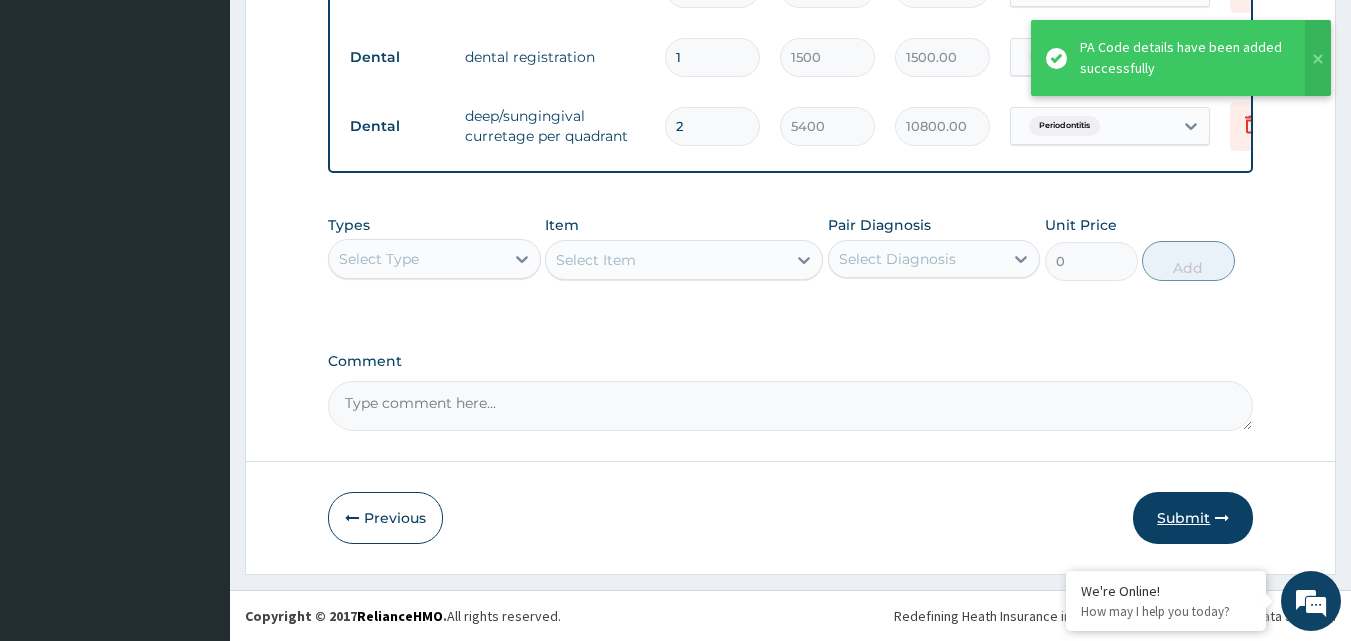 click on "Submit" at bounding box center (1193, 518) 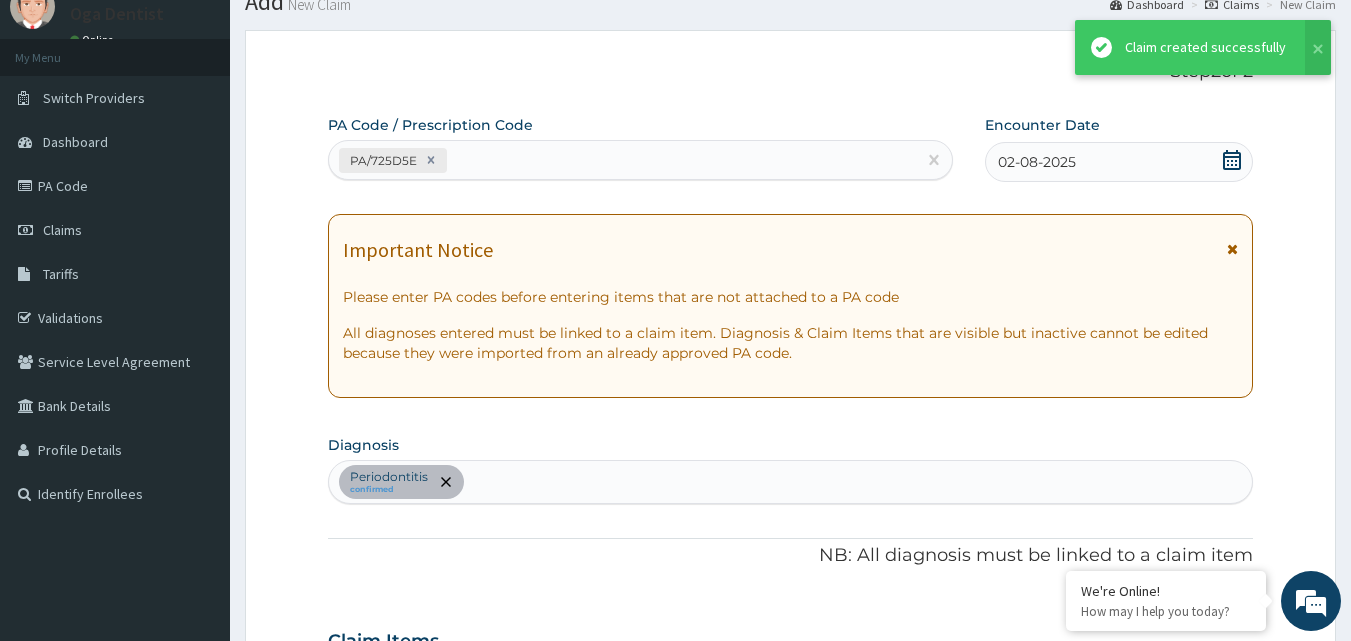 scroll, scrollTop: 928, scrollLeft: 0, axis: vertical 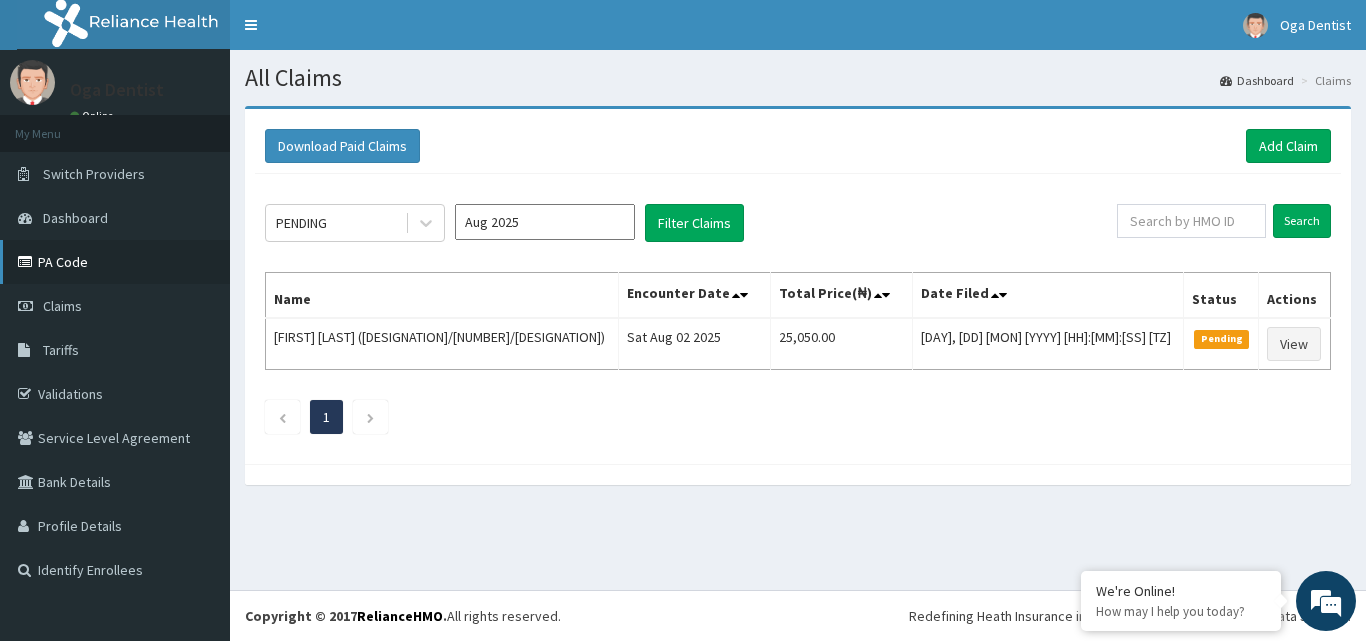 click on "PA Code" at bounding box center [115, 262] 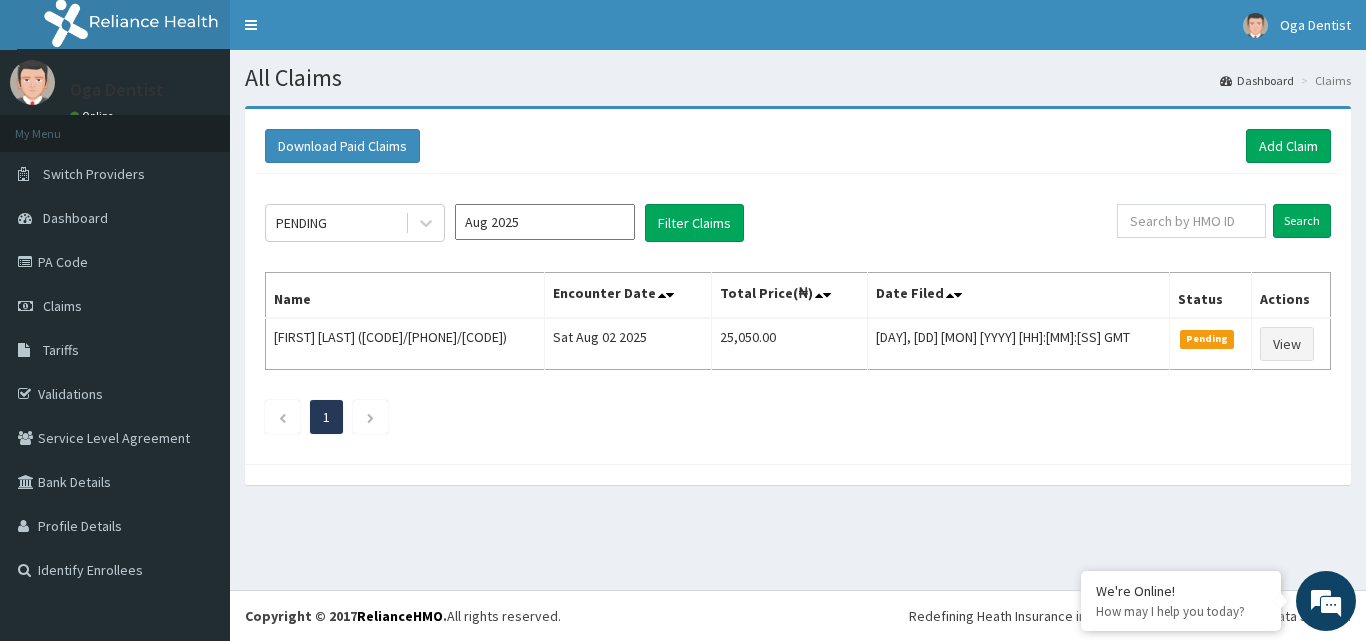 scroll, scrollTop: 0, scrollLeft: 0, axis: both 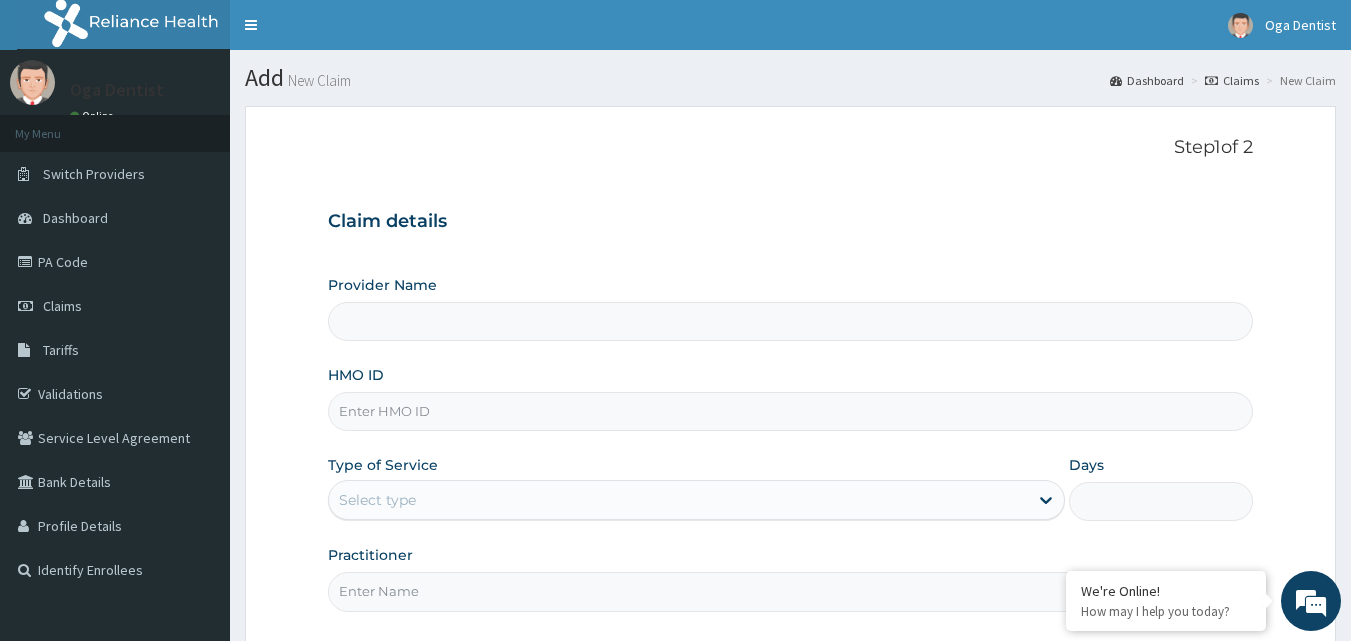 click on "Provider Name" at bounding box center (791, 321) 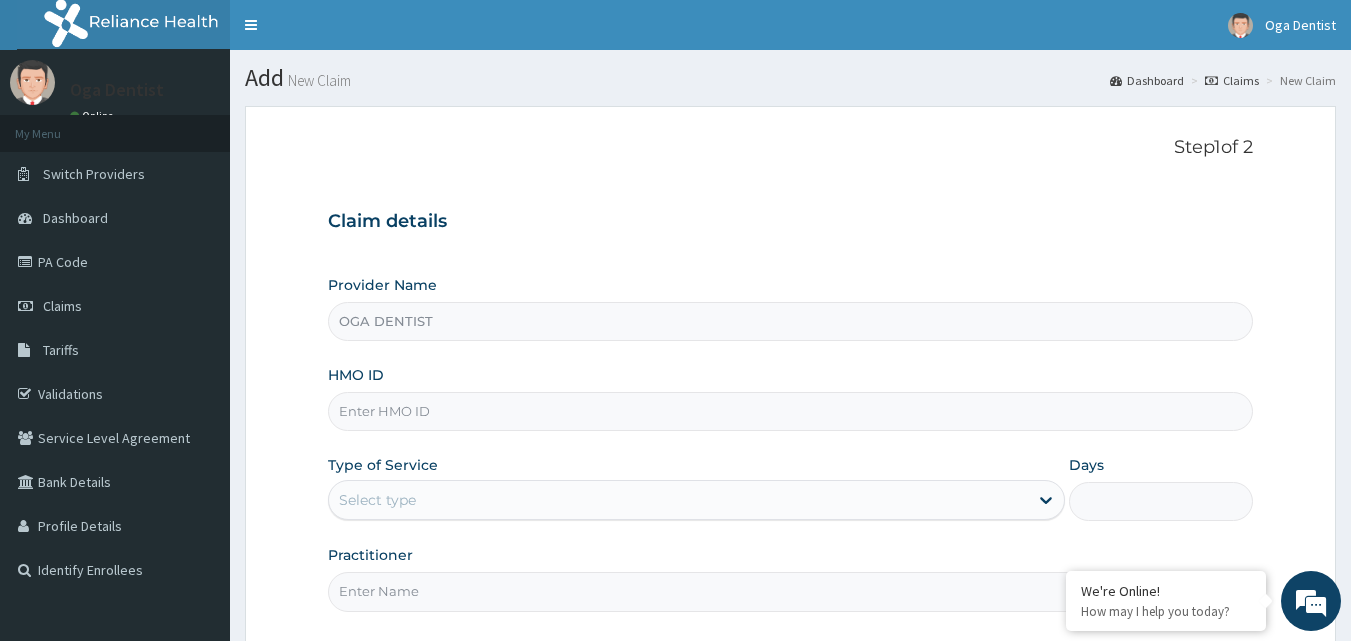 click on "HMO ID" at bounding box center [791, 411] 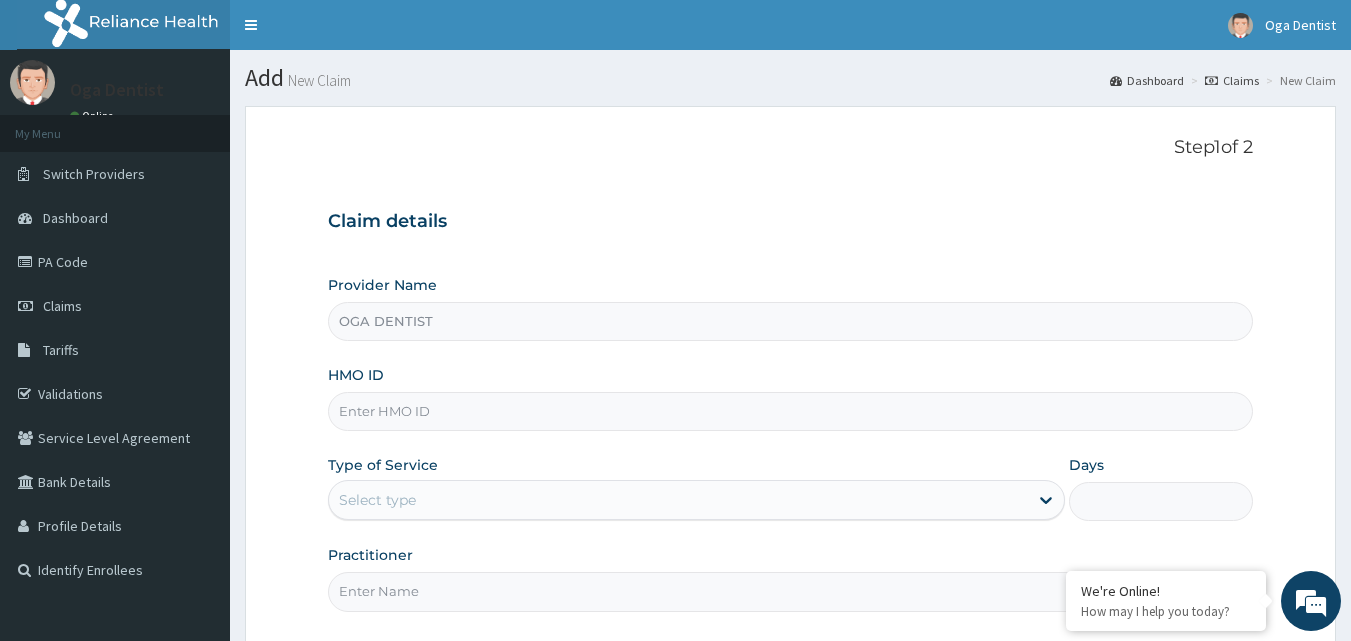 type on "P" 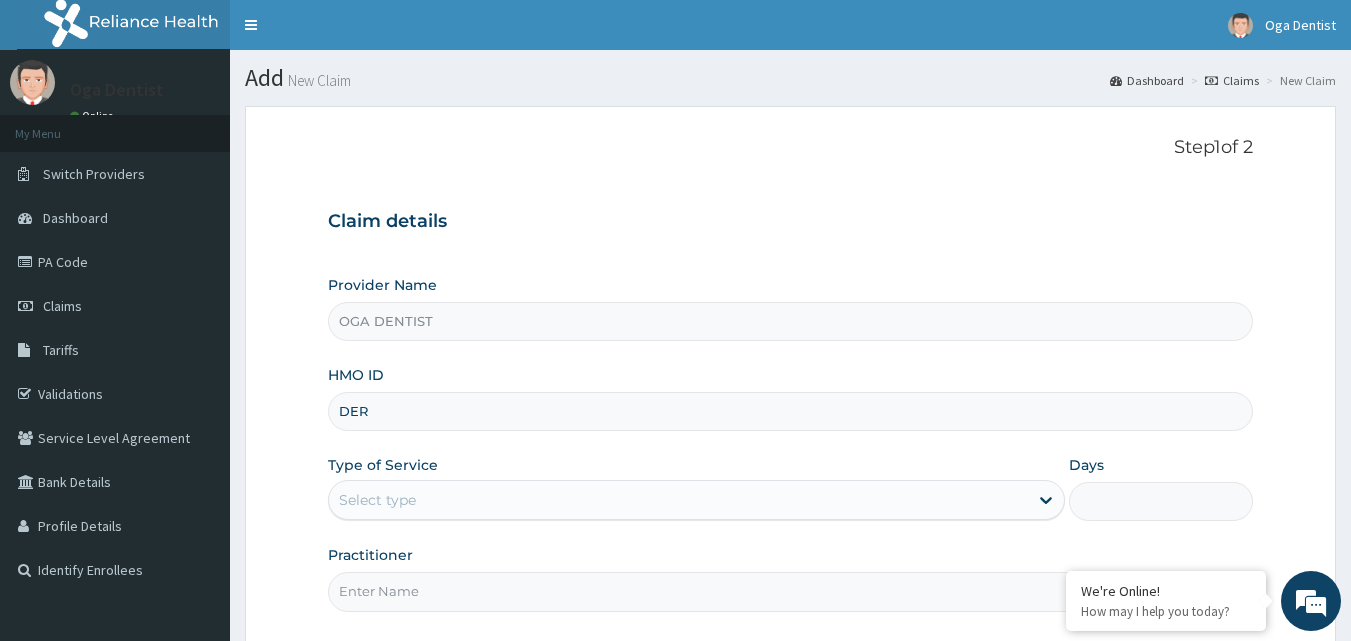 type on "DER/10053/A" 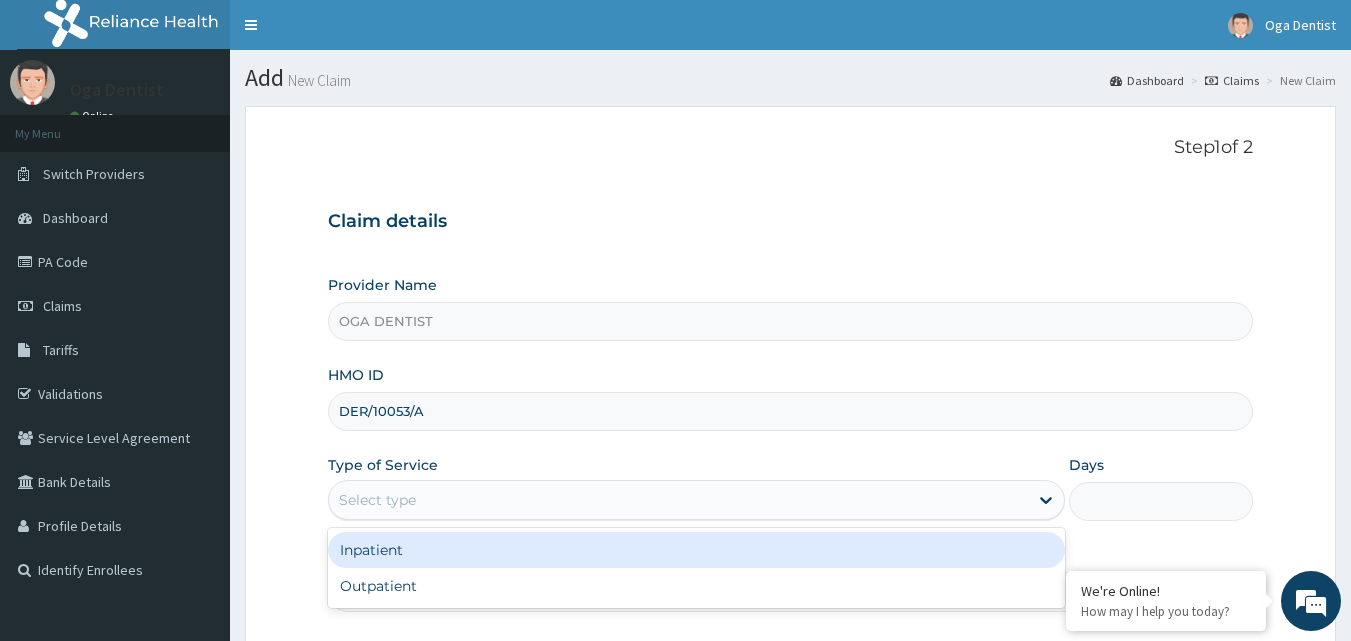 click on "Select type" at bounding box center (678, 500) 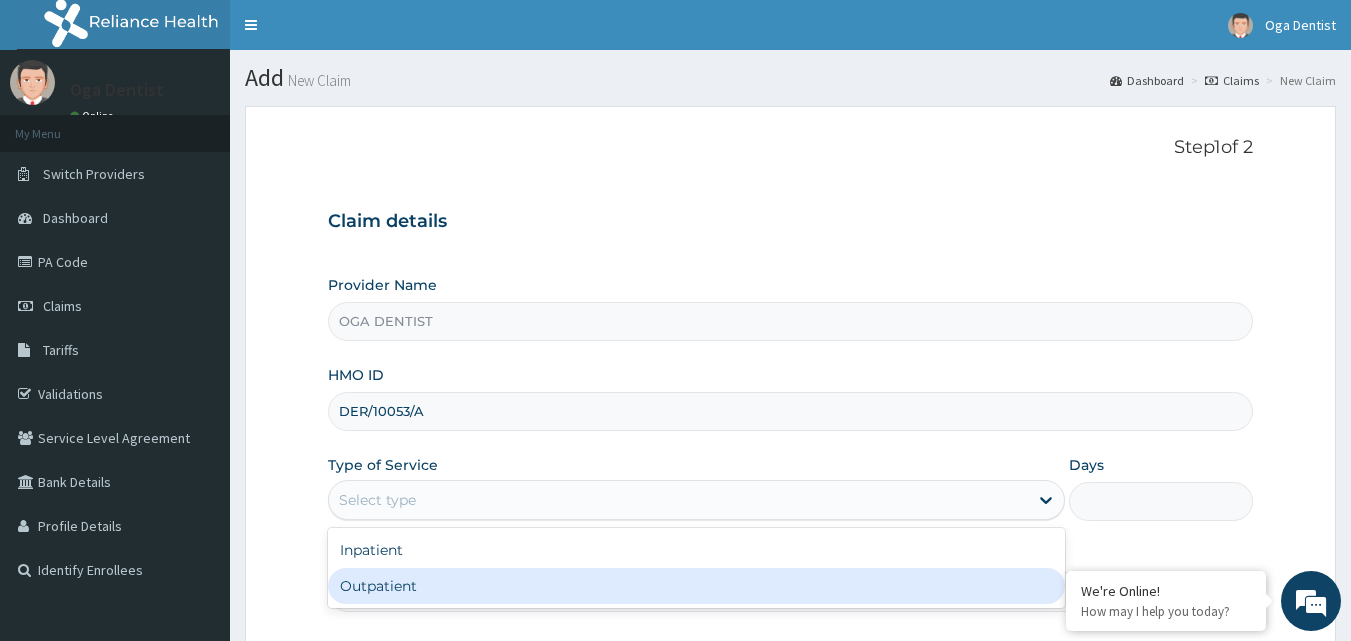 click on "Outpatient" at bounding box center (696, 586) 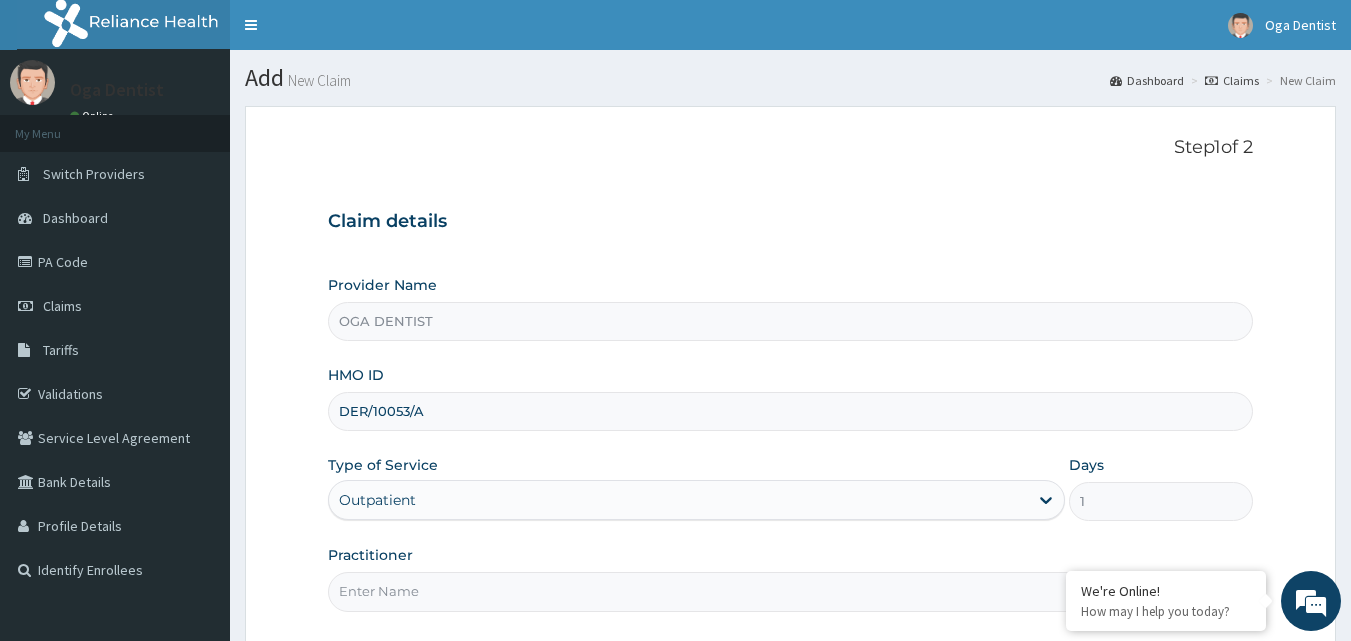 scroll, scrollTop: 187, scrollLeft: 0, axis: vertical 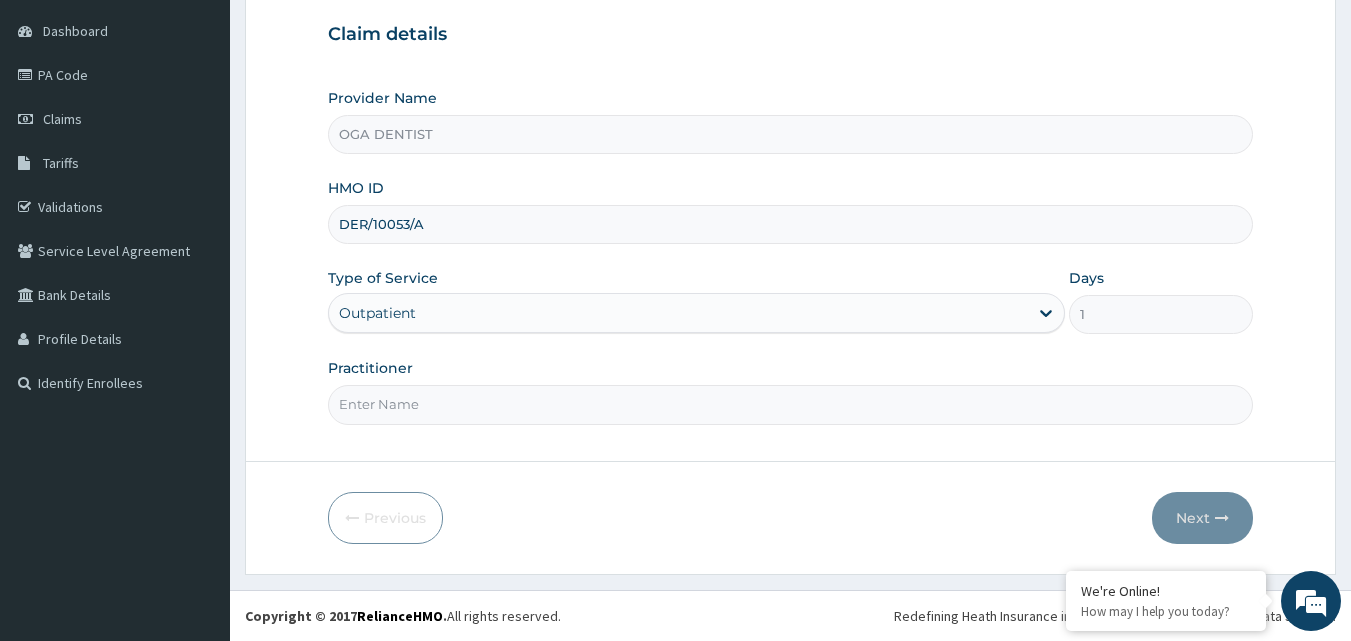 click on "Practitioner" at bounding box center (791, 404) 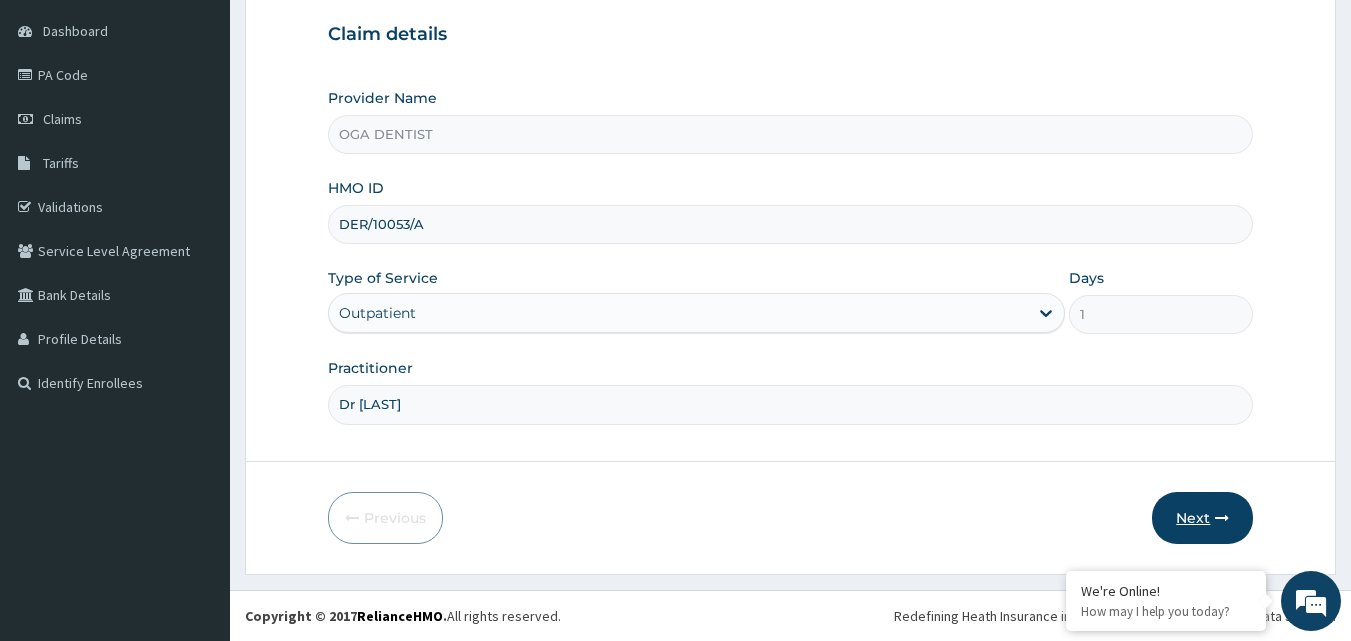 type on "Dr pelumi" 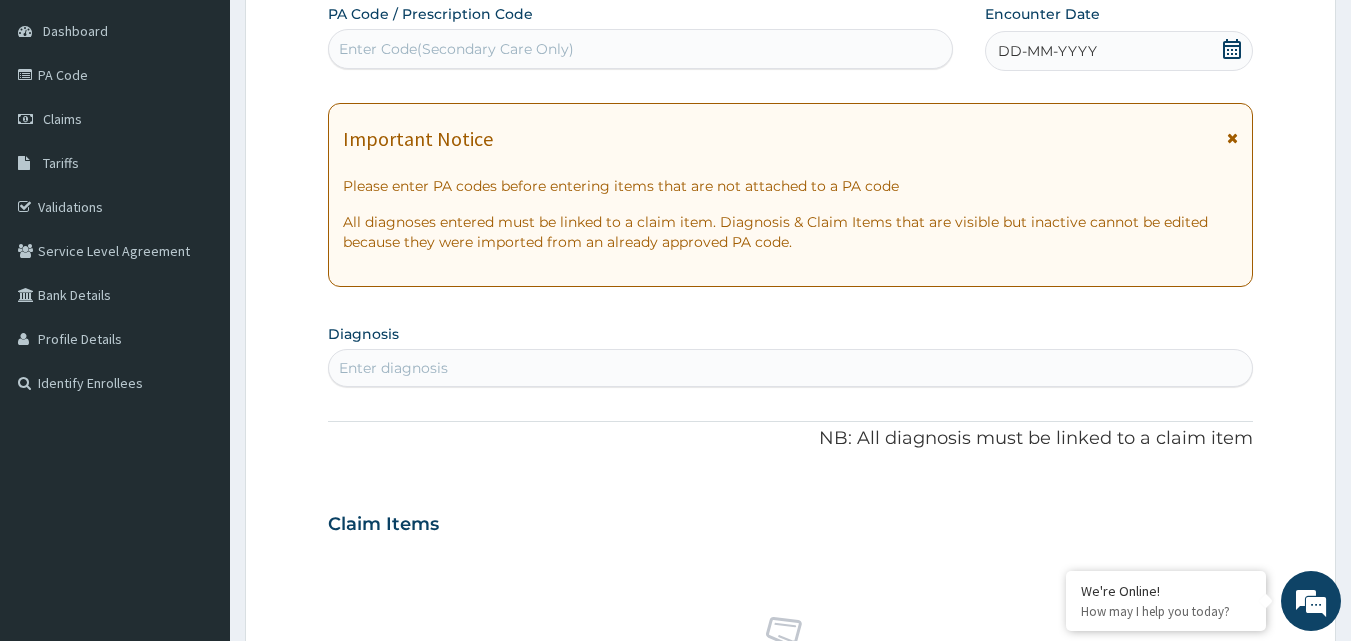 click on "Enter diagnosis" at bounding box center [791, 368] 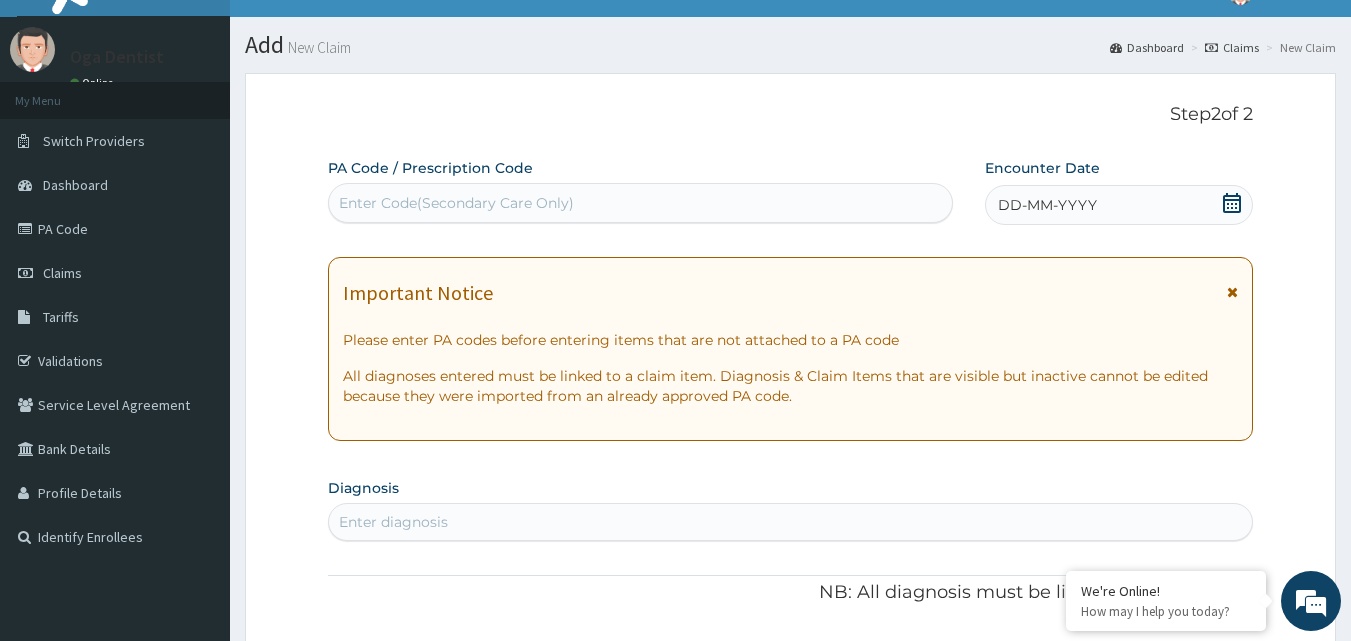 scroll, scrollTop: 31, scrollLeft: 0, axis: vertical 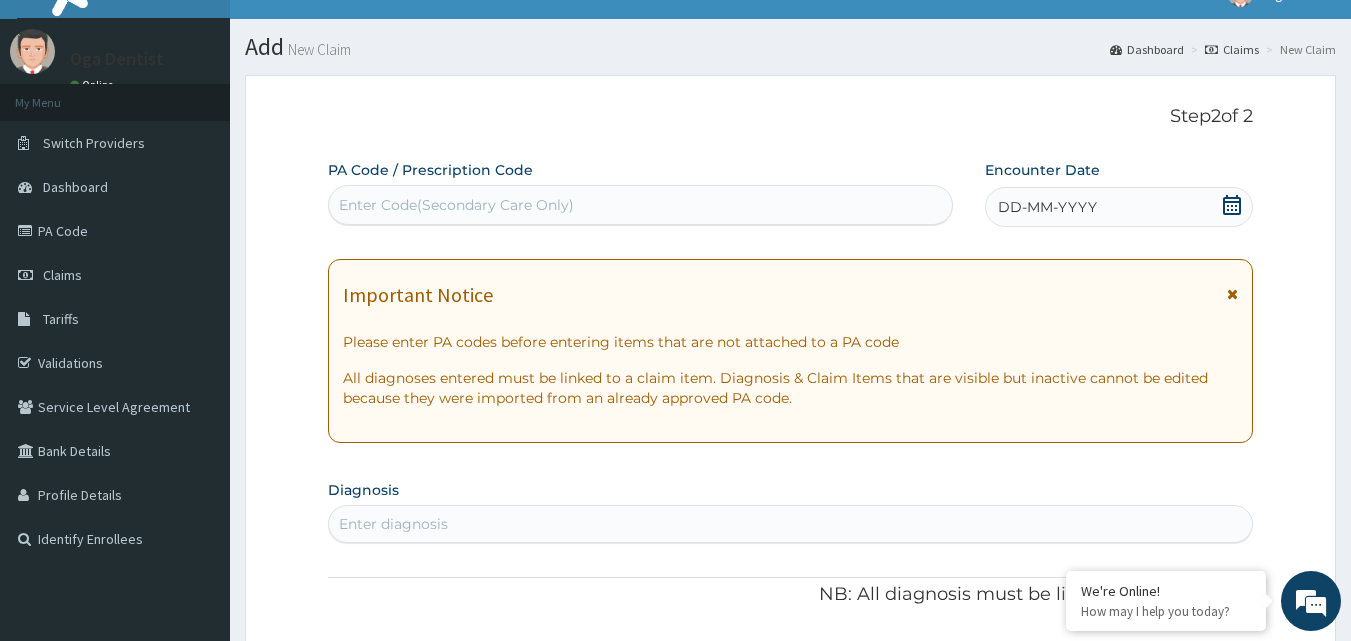 click on "Enter Code(Secondary Care Only)" at bounding box center (456, 205) 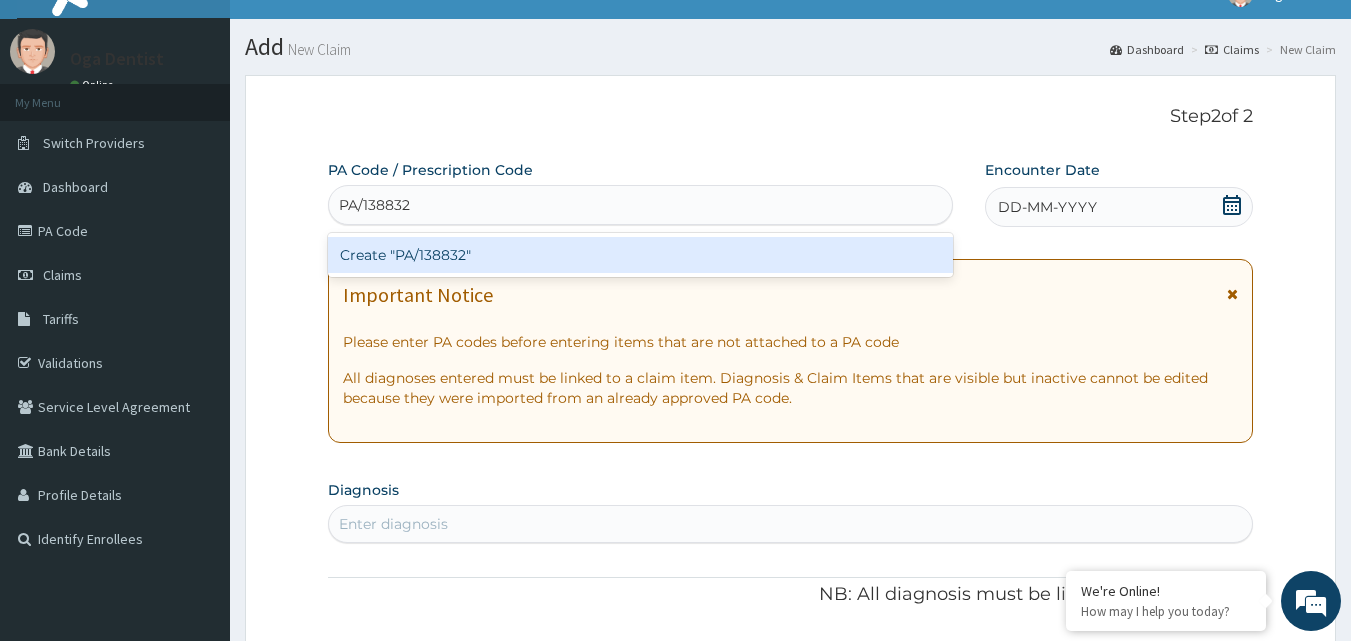 click on "Create "PA/138832"" at bounding box center (641, 255) 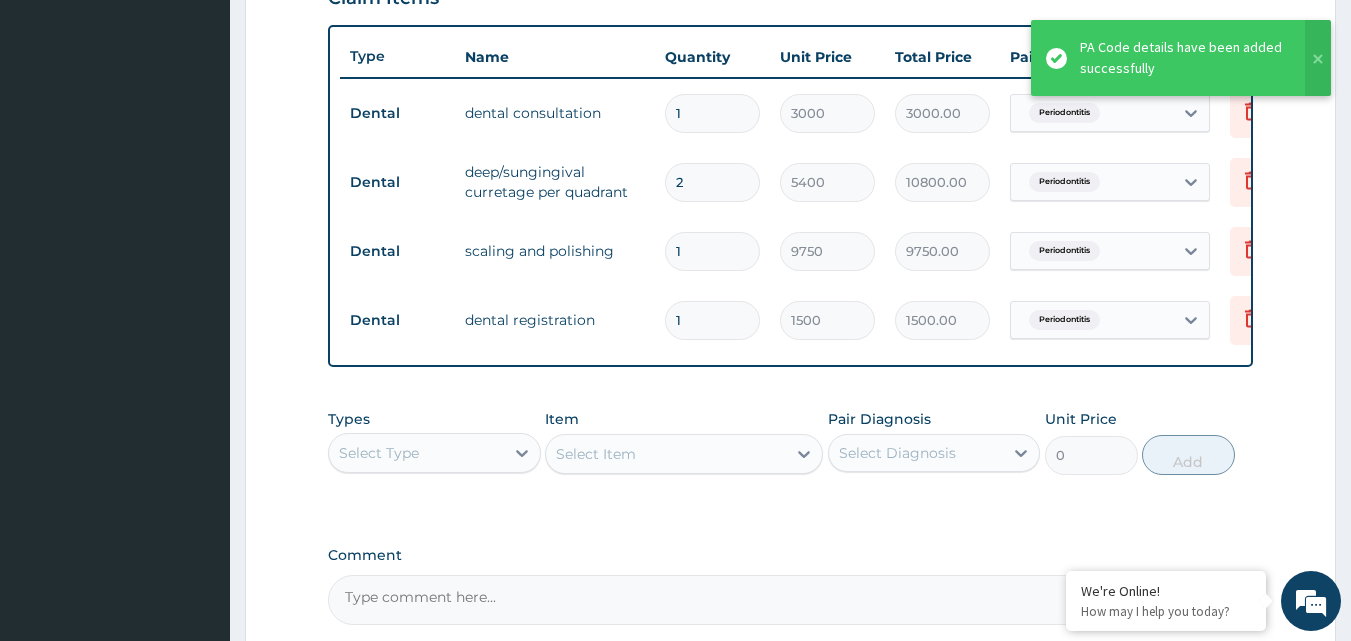 scroll, scrollTop: 928, scrollLeft: 0, axis: vertical 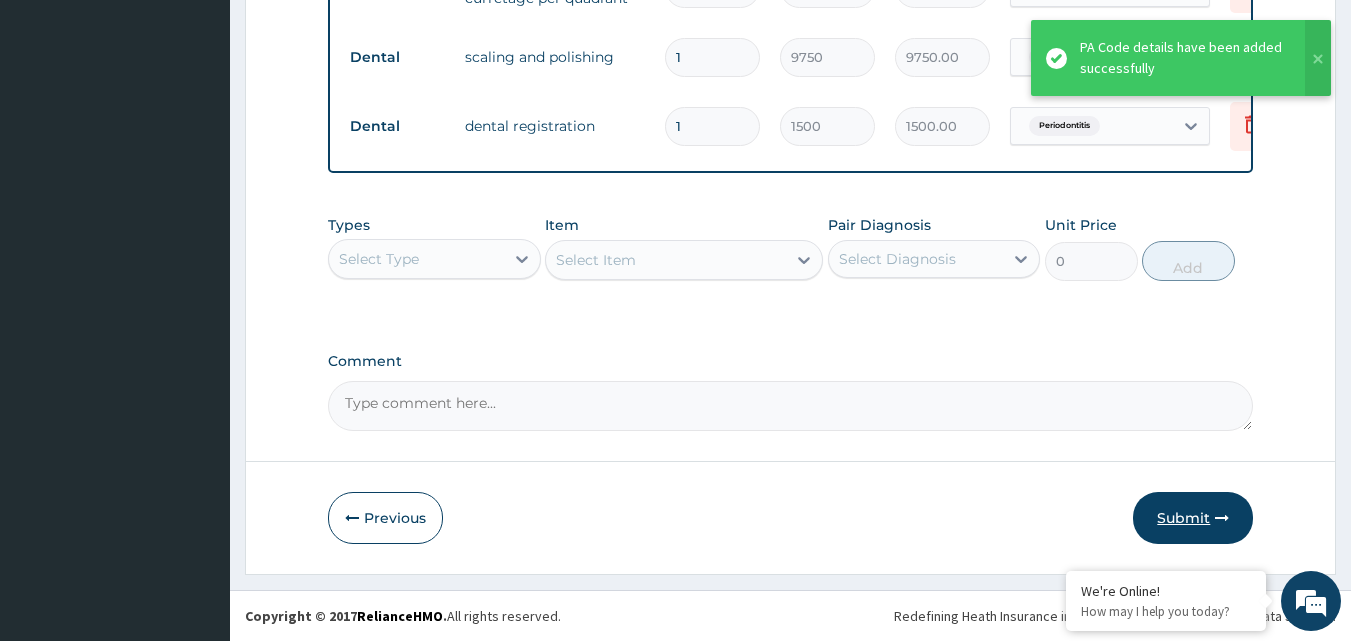 click on "Submit" at bounding box center [1193, 518] 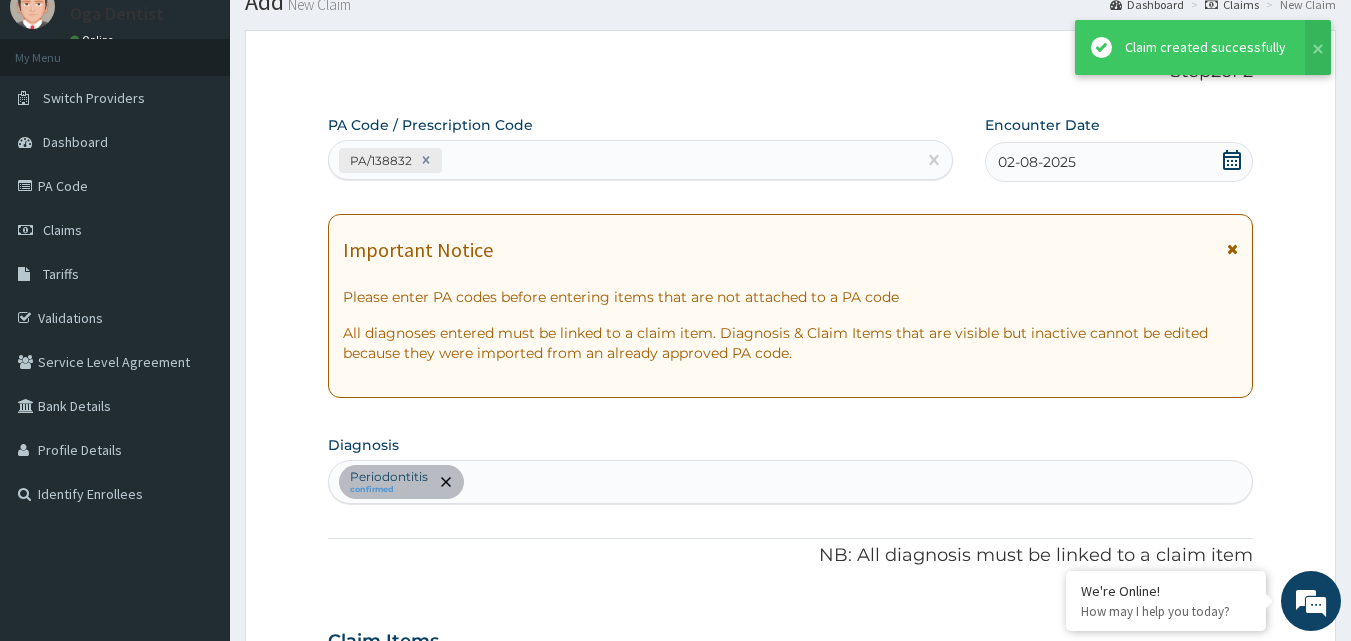 scroll, scrollTop: 928, scrollLeft: 0, axis: vertical 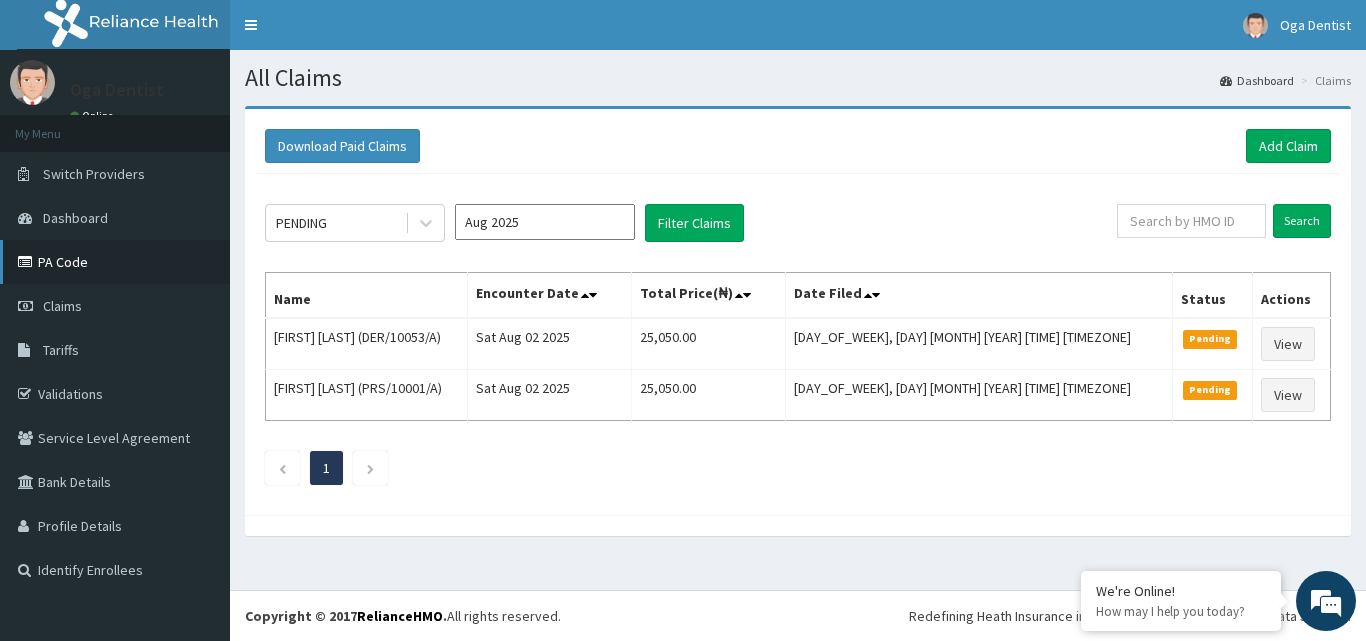 click on "PA Code" at bounding box center (115, 262) 